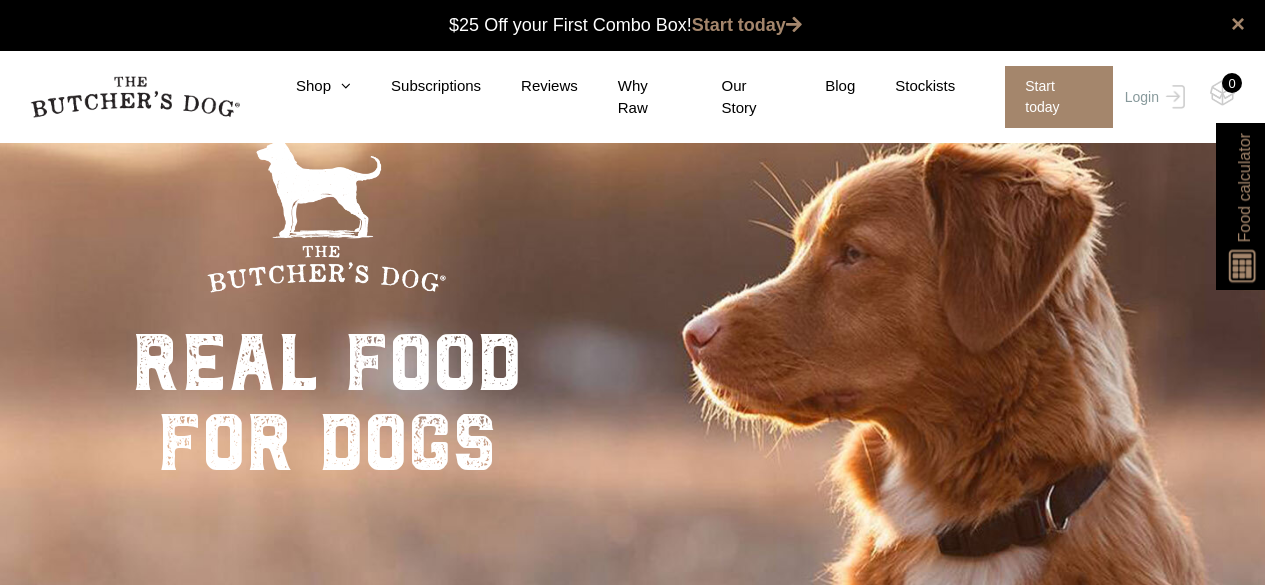 scroll, scrollTop: 0, scrollLeft: 0, axis: both 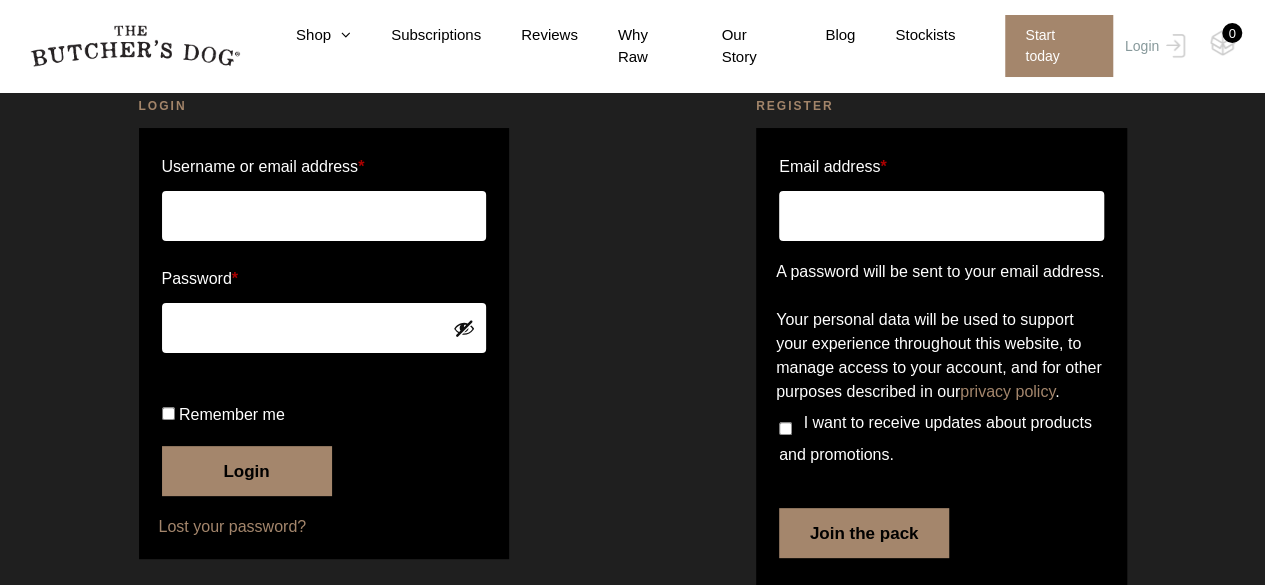 type on "rnbee" 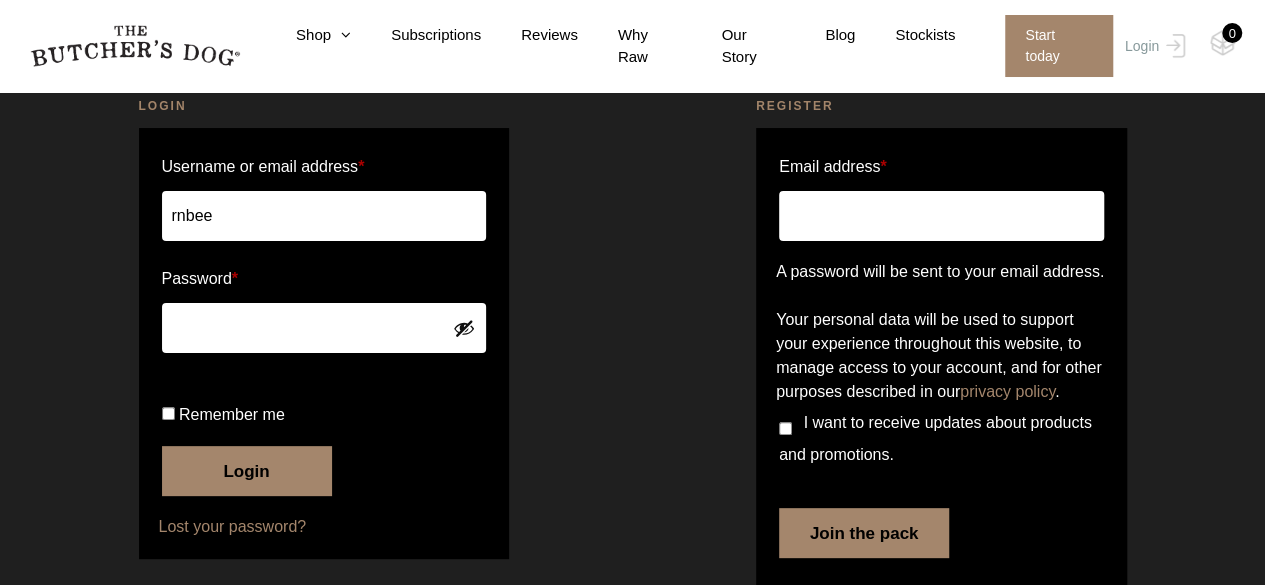 click on "Login" at bounding box center [247, 471] 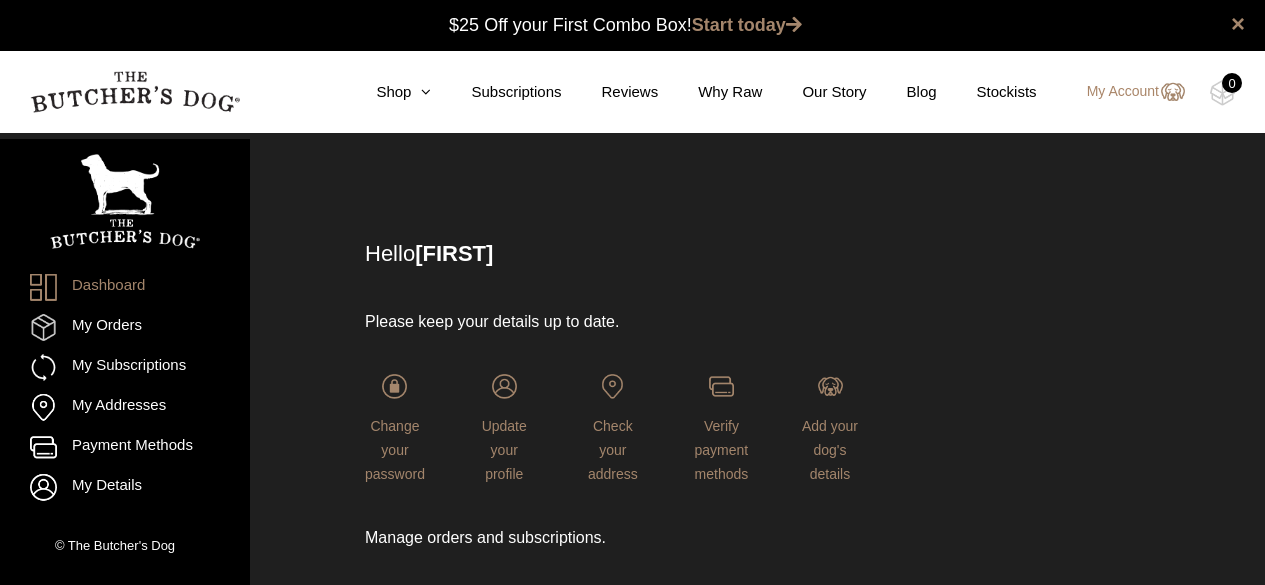 scroll, scrollTop: 0, scrollLeft: 0, axis: both 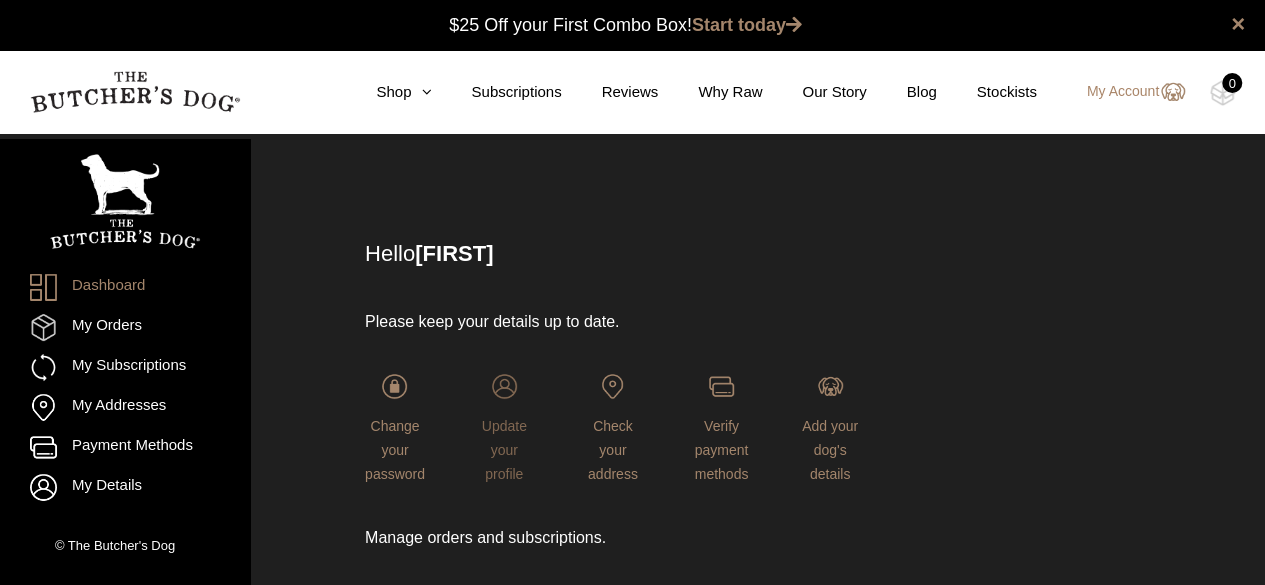 click on "Update your profile" at bounding box center (504, 450) 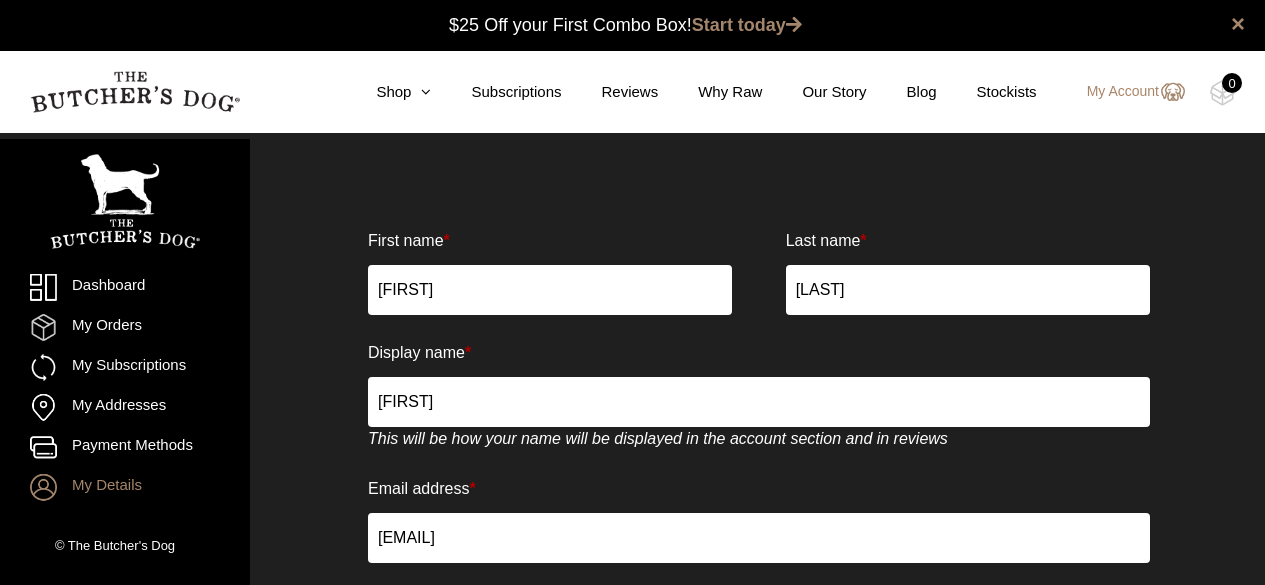 scroll, scrollTop: 0, scrollLeft: 0, axis: both 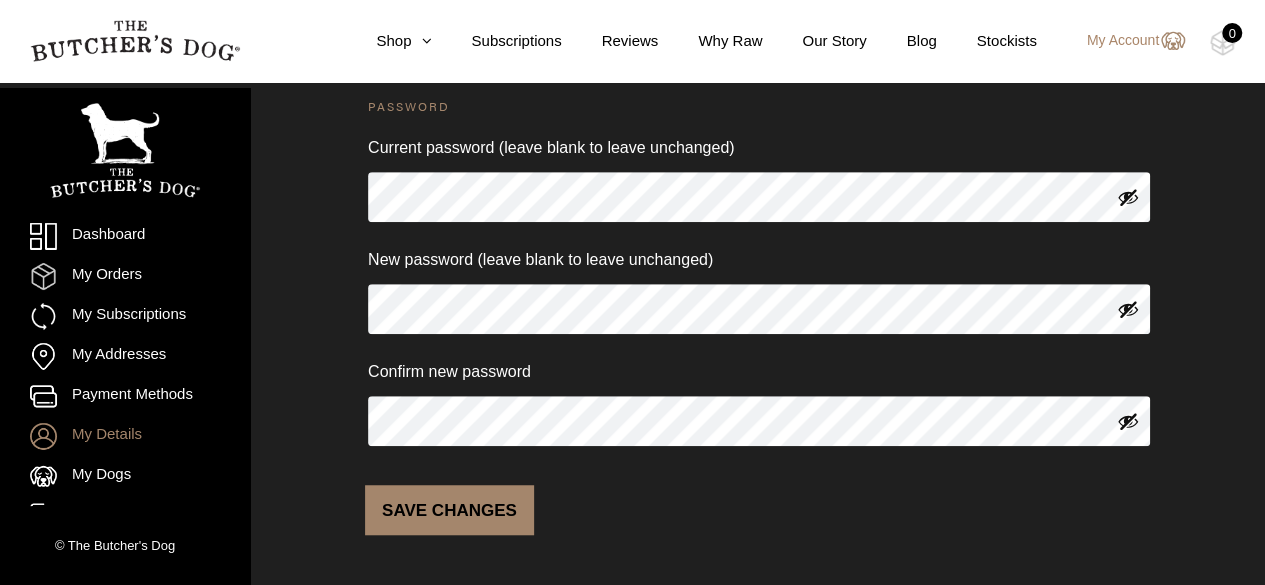click on "Save changes" at bounding box center [449, 510] 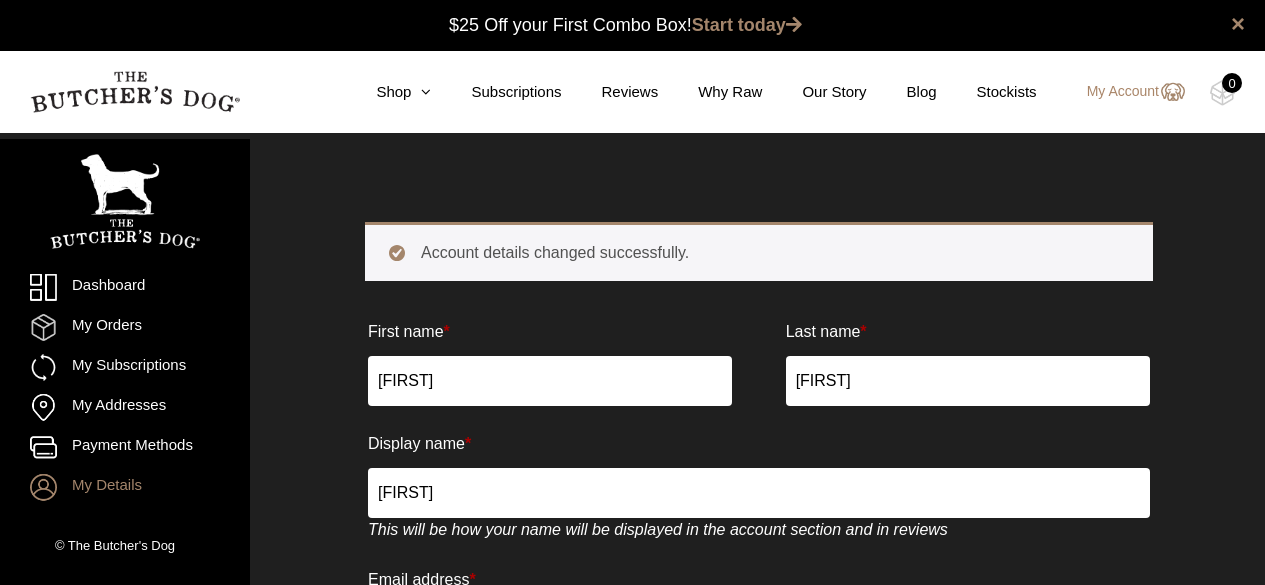 scroll, scrollTop: 0, scrollLeft: 0, axis: both 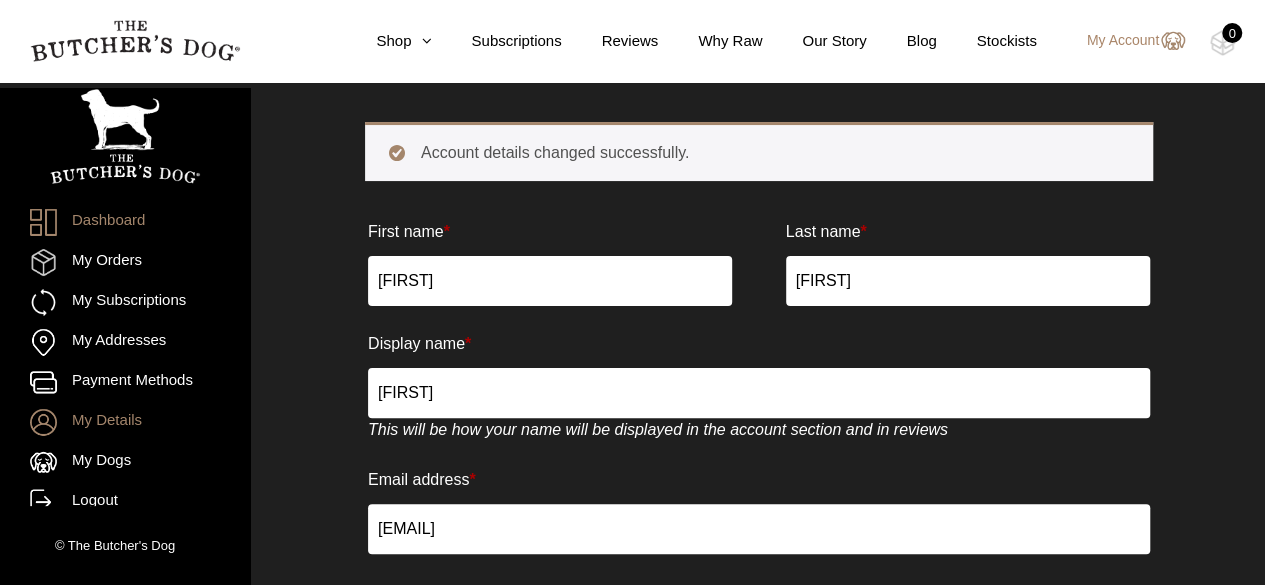 click on "Dashboard" at bounding box center (125, 222) 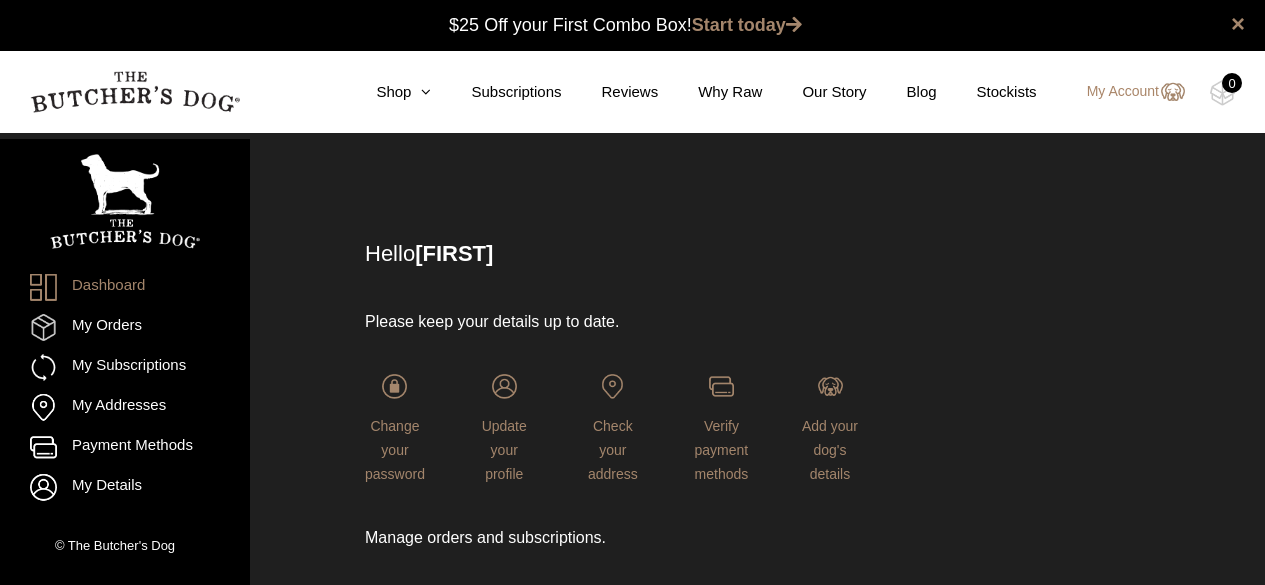 scroll, scrollTop: 0, scrollLeft: 0, axis: both 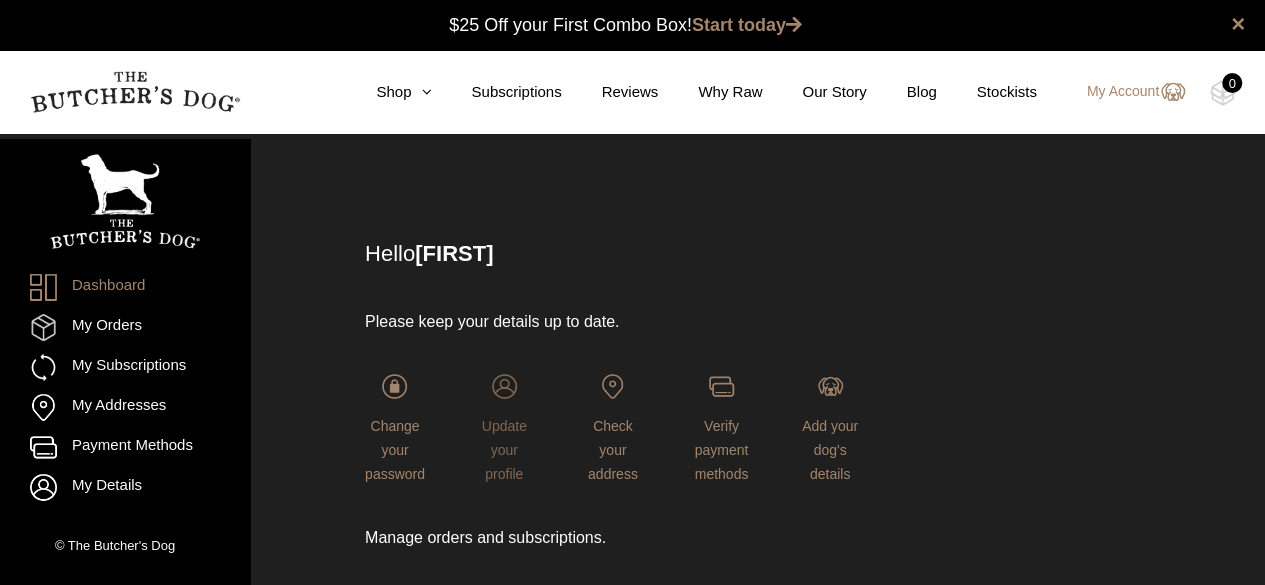 click on "Update your profile" at bounding box center (504, 450) 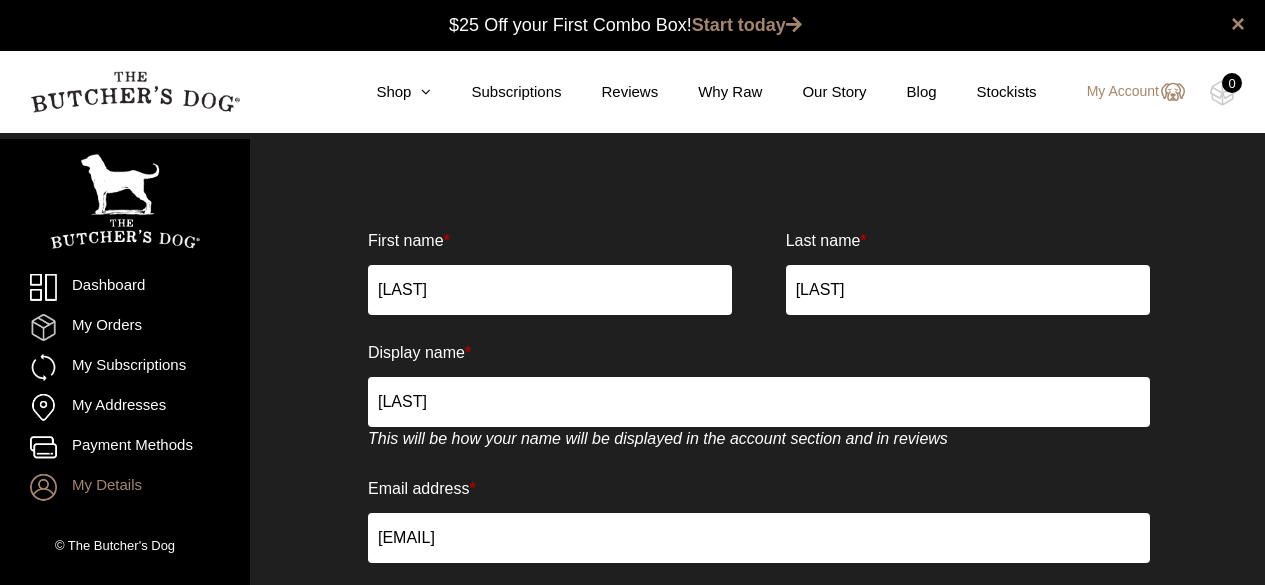 scroll, scrollTop: 0, scrollLeft: 0, axis: both 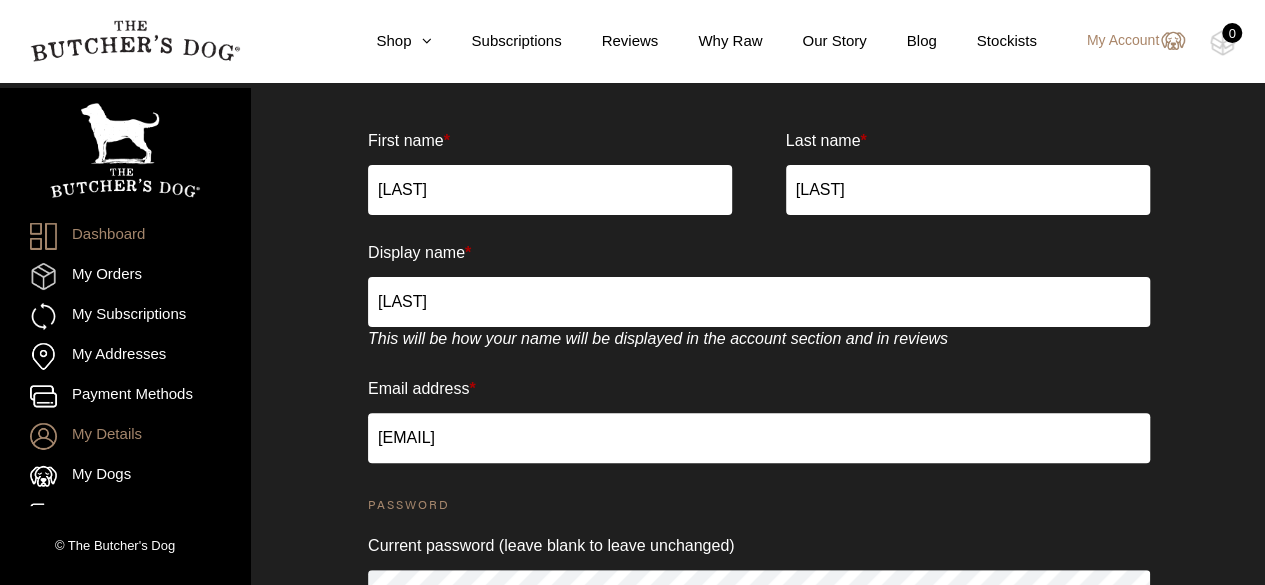 click on "Dashboard" at bounding box center [125, 236] 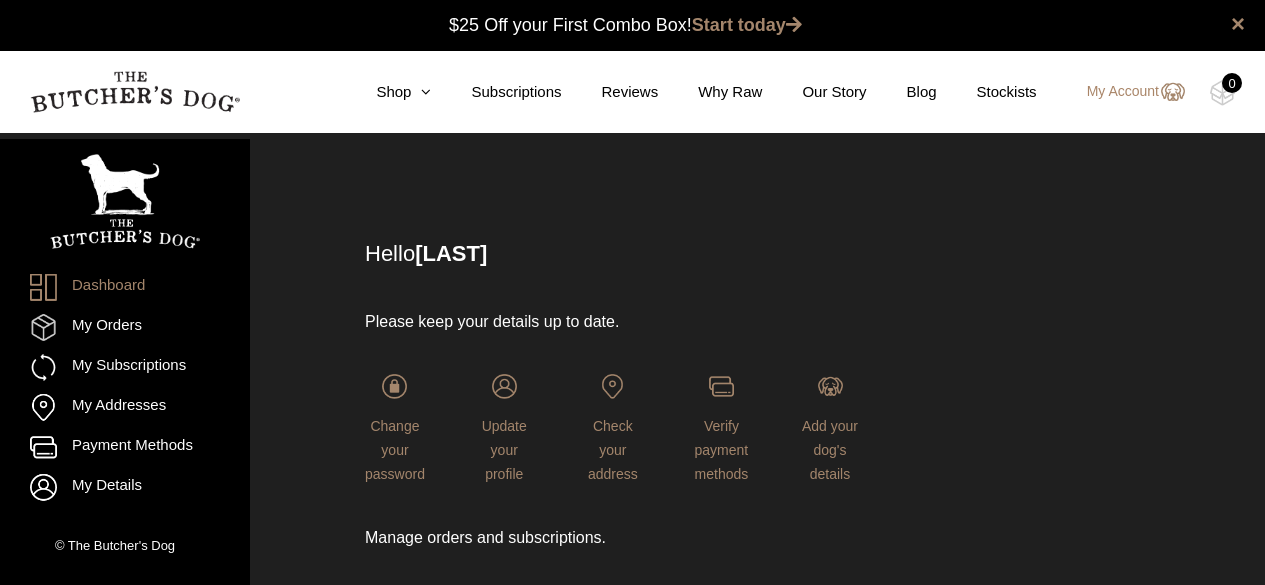 scroll, scrollTop: 0, scrollLeft: 0, axis: both 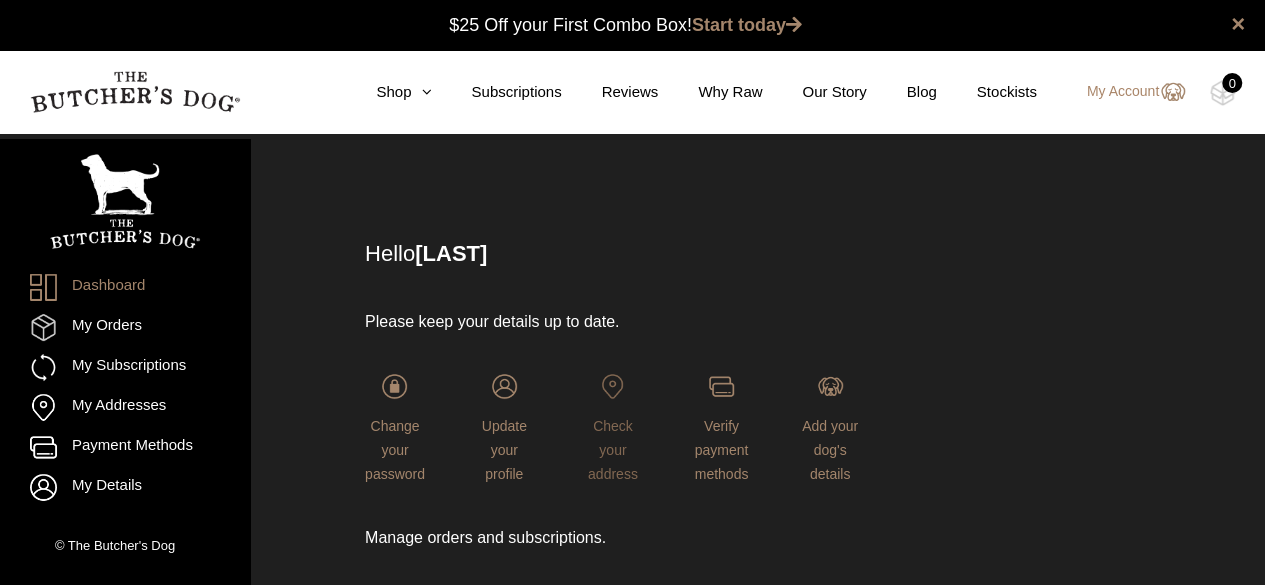 click on "Check your address" at bounding box center [613, 450] 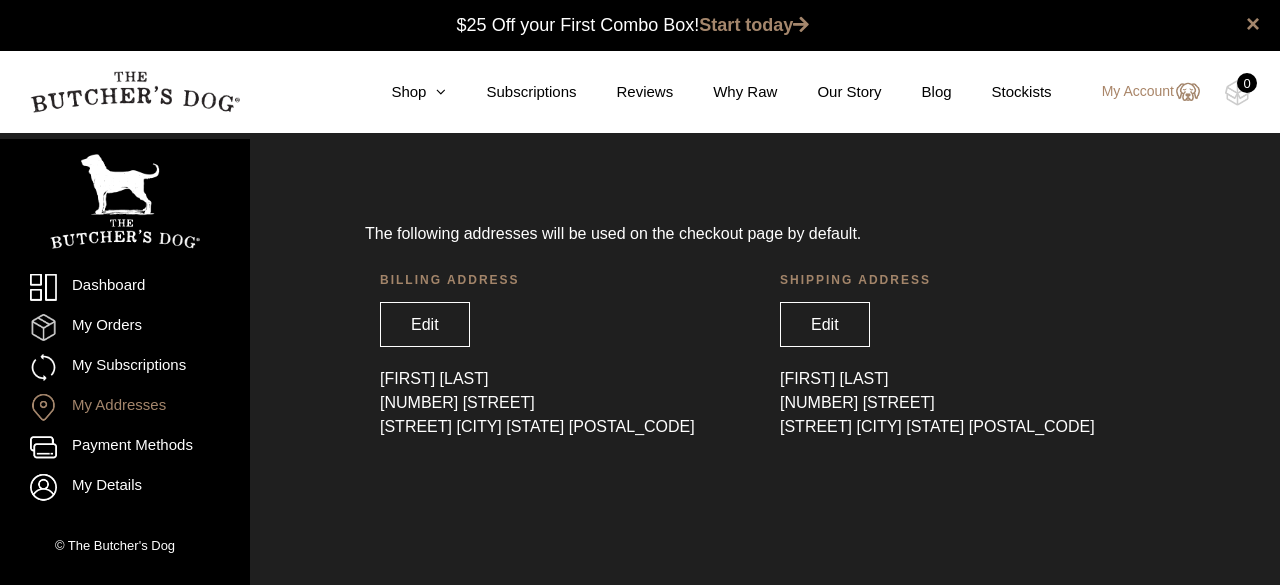 scroll, scrollTop: 0, scrollLeft: 0, axis: both 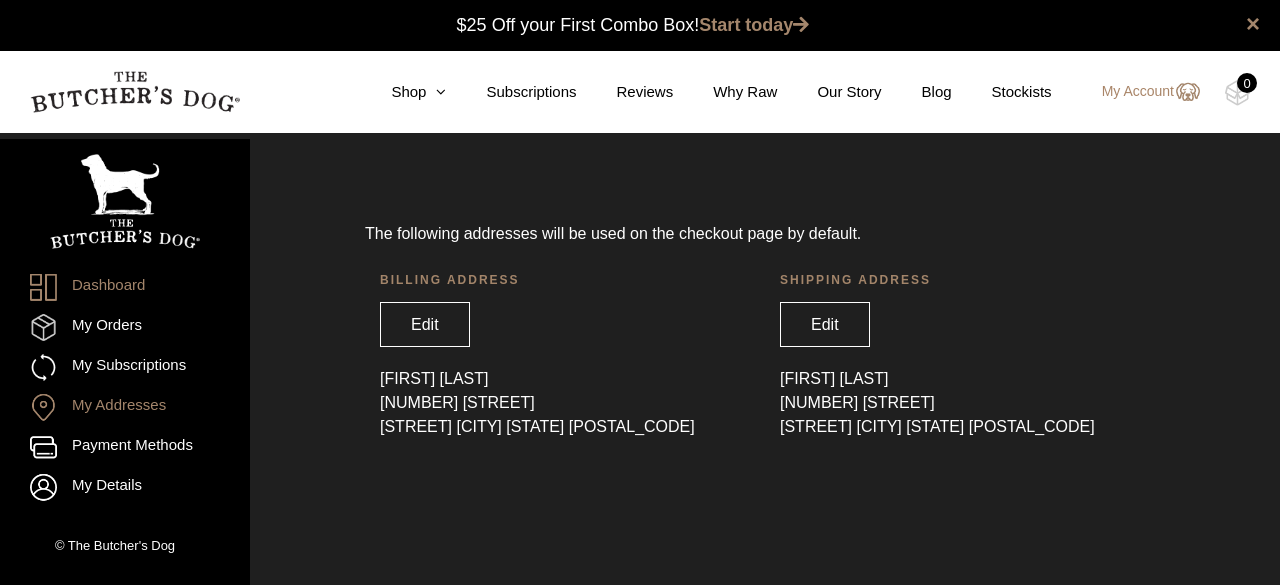 click on "Dashboard" at bounding box center [125, 287] 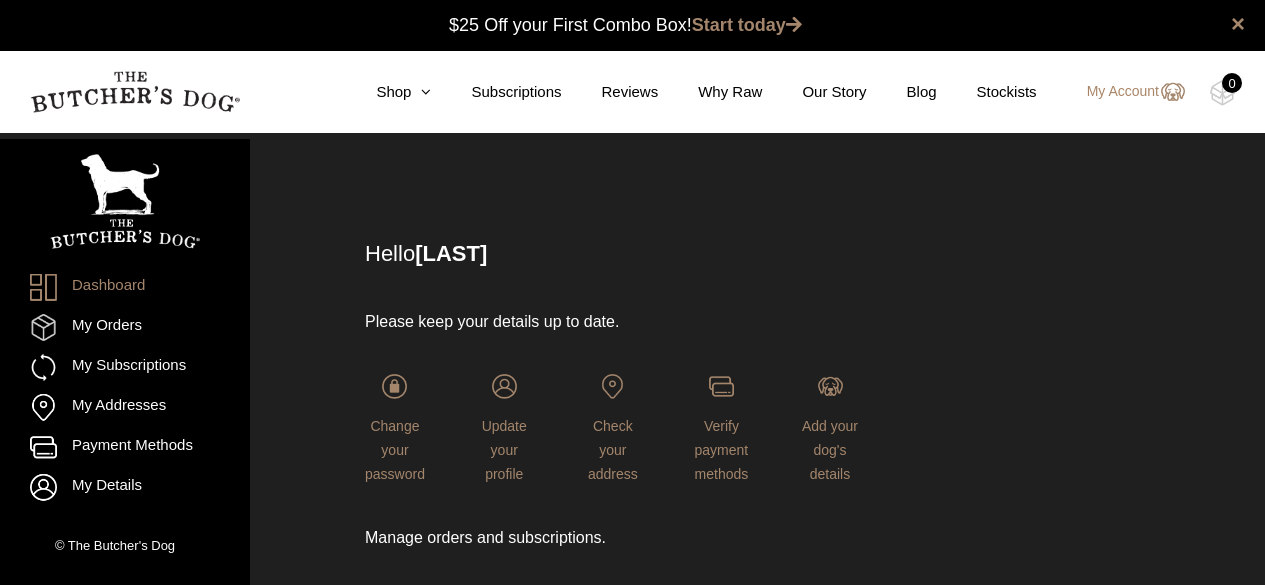 scroll, scrollTop: 0, scrollLeft: 0, axis: both 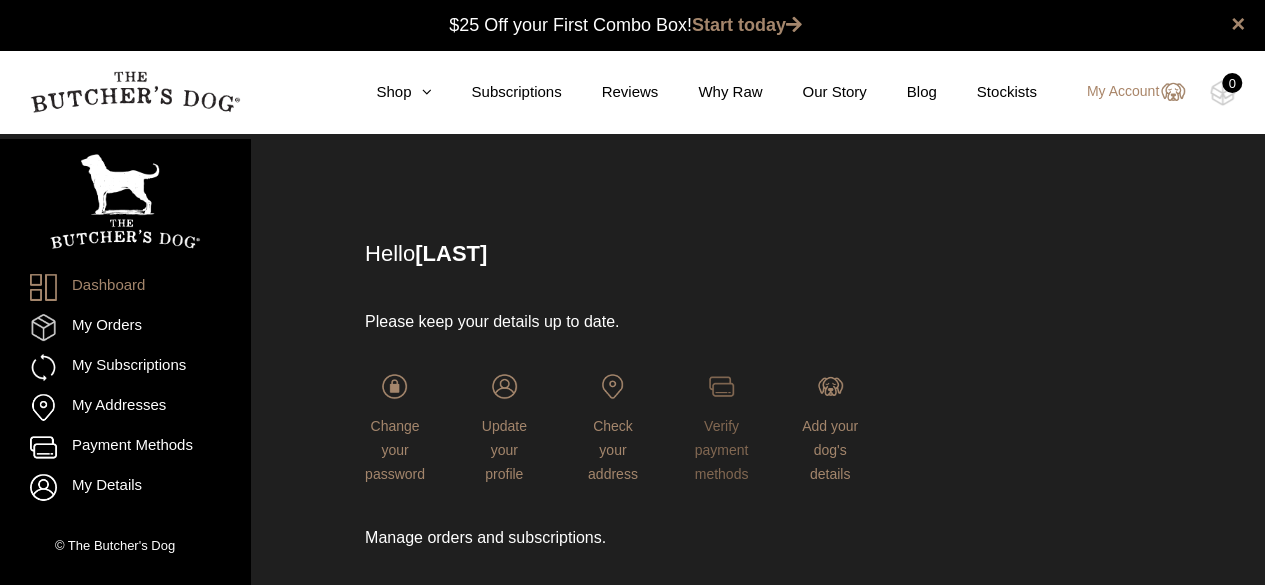 click on "Verify payment methods" at bounding box center [721, 428] 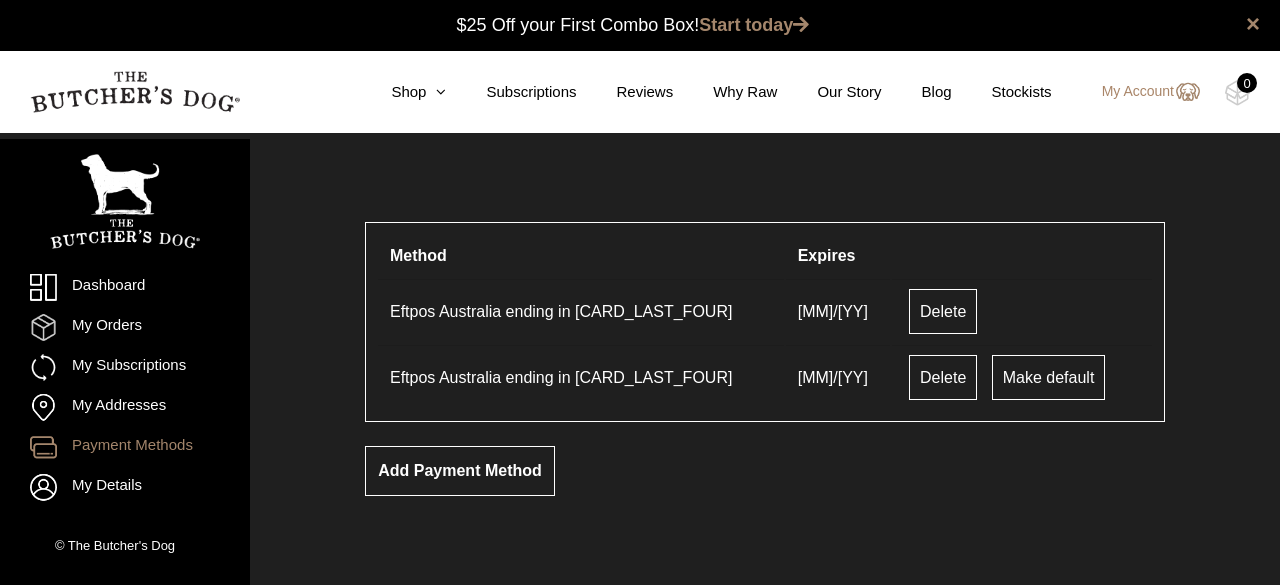 scroll, scrollTop: 0, scrollLeft: 0, axis: both 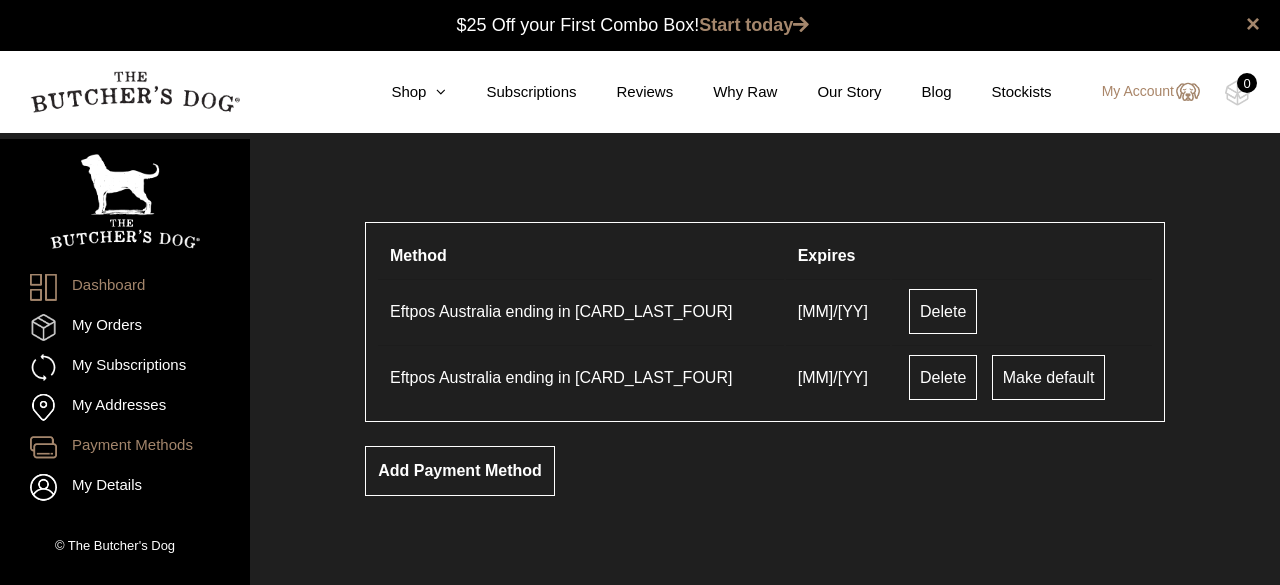 click on "Dashboard" at bounding box center [125, 287] 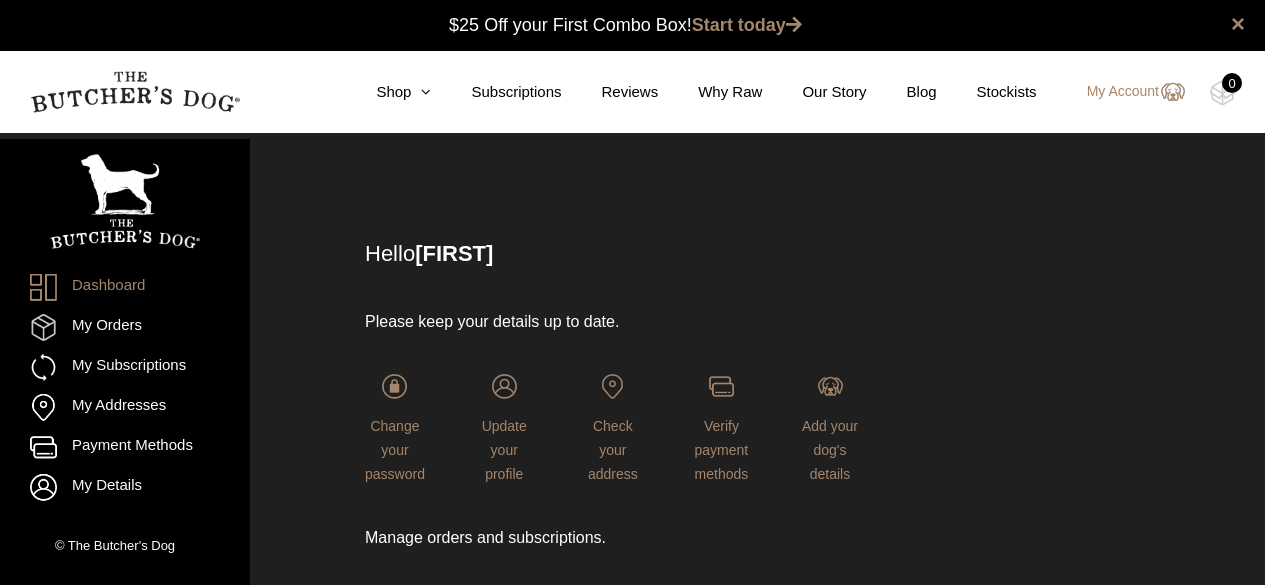 scroll, scrollTop: 0, scrollLeft: 0, axis: both 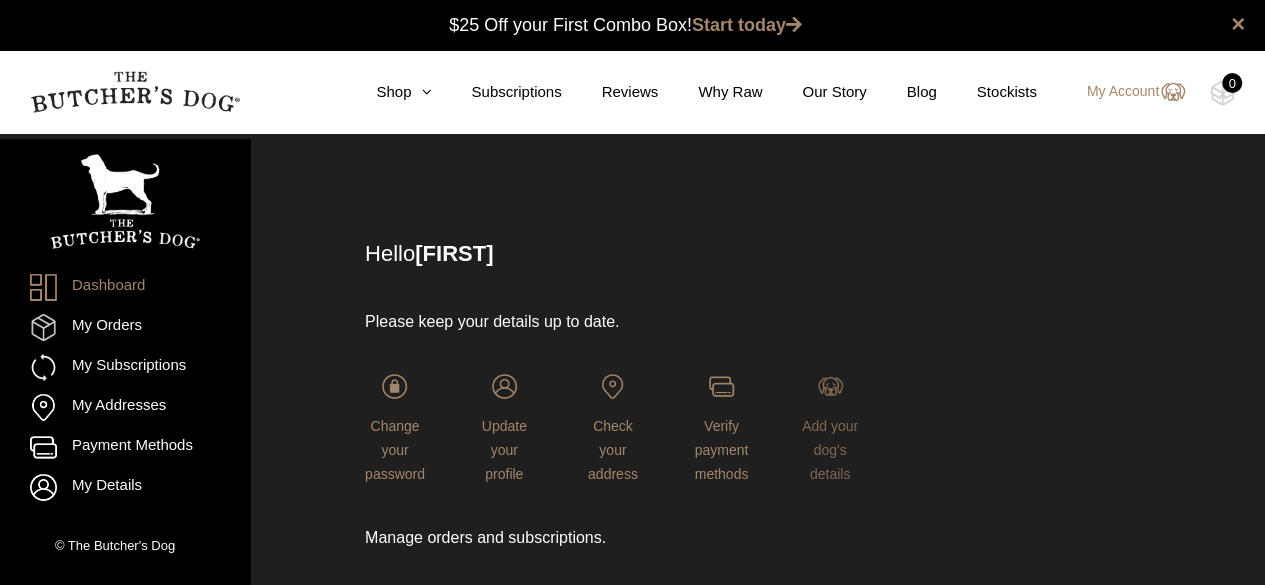 click on "Add your dog's details" at bounding box center [830, 428] 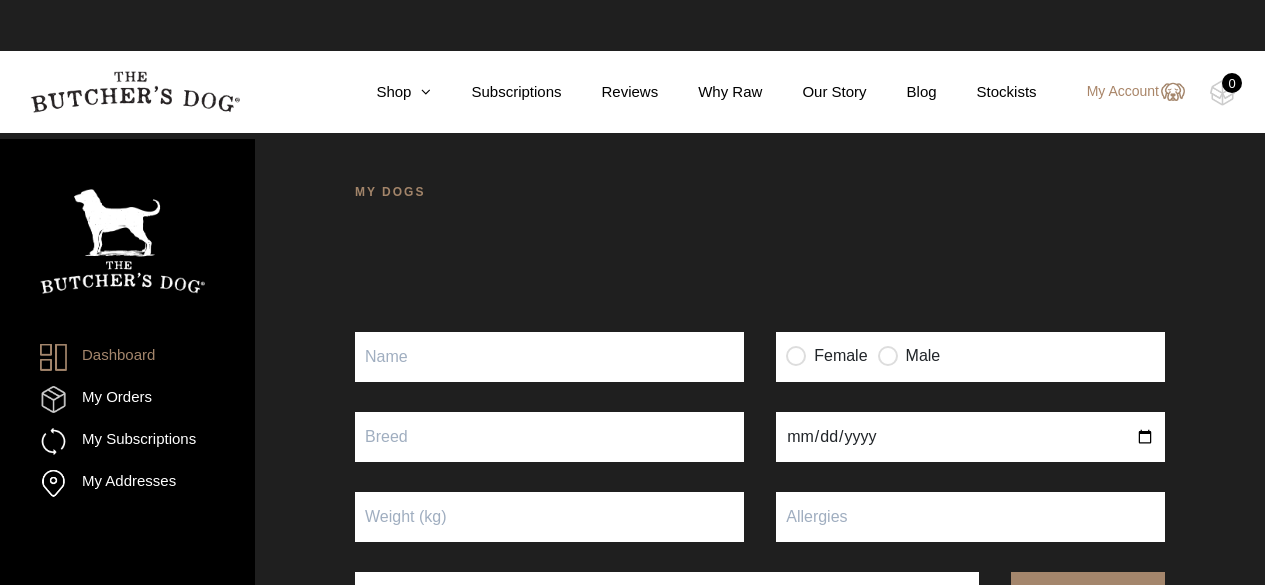 scroll, scrollTop: 0, scrollLeft: 0, axis: both 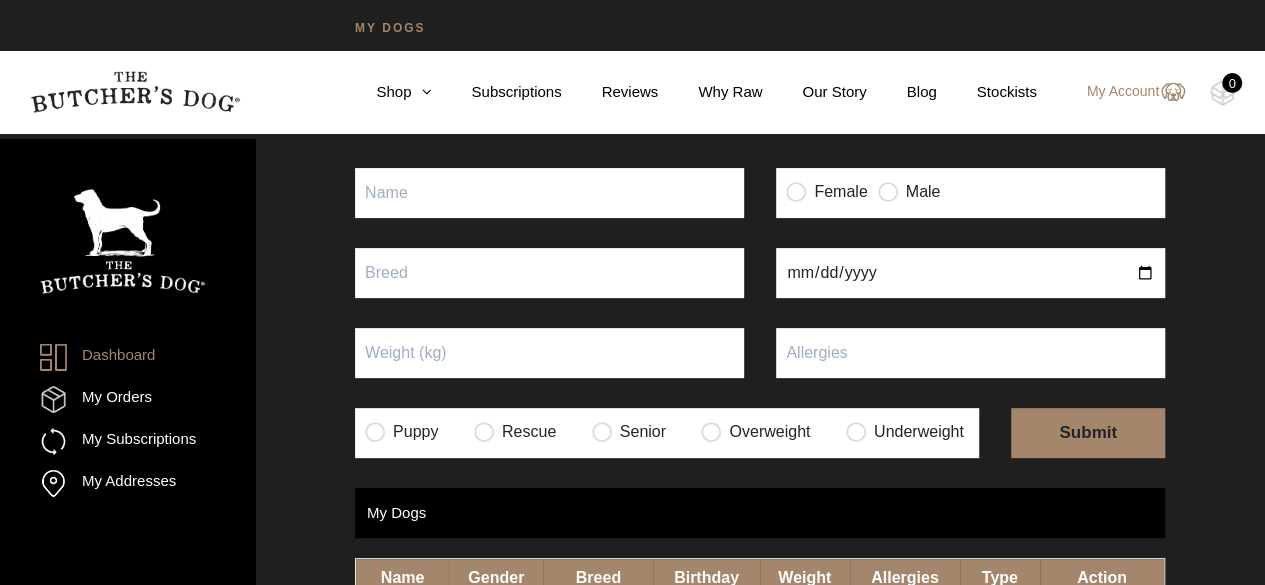 click on "Puppy" at bounding box center [549, 193] 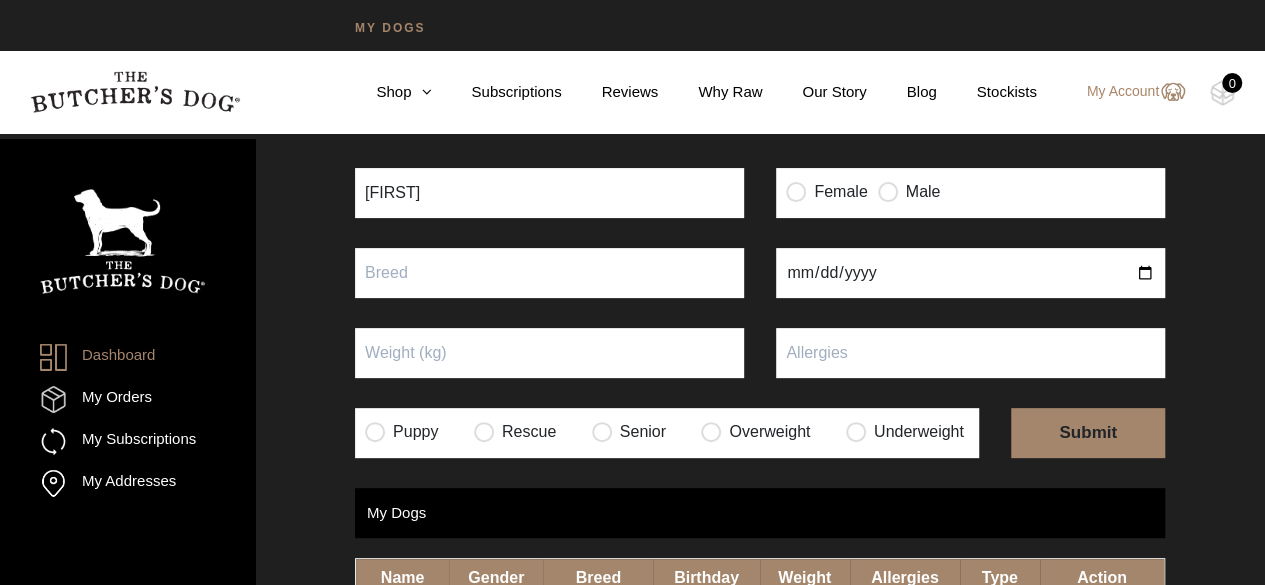 type on "[FIRST]" 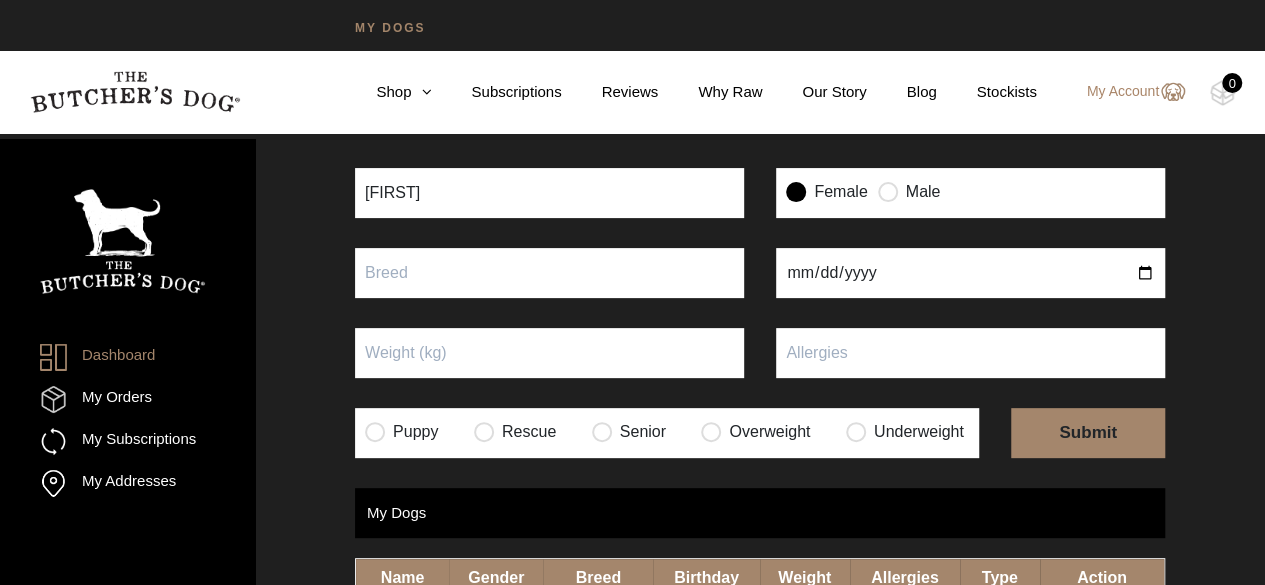 click at bounding box center (549, 273) 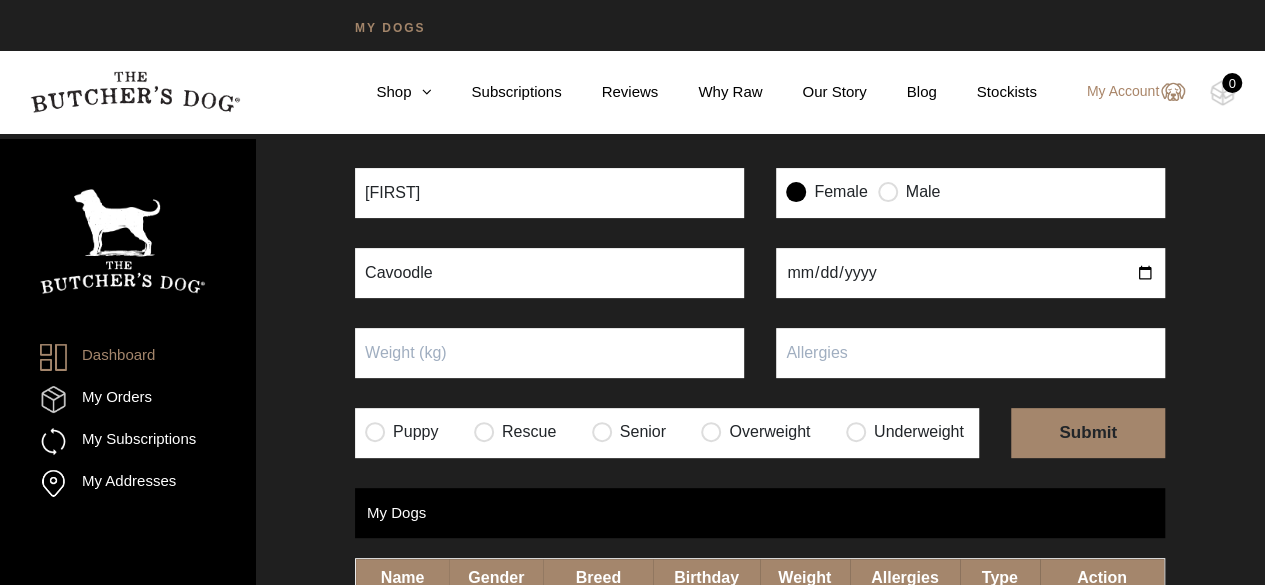 type on "Cavoodle" 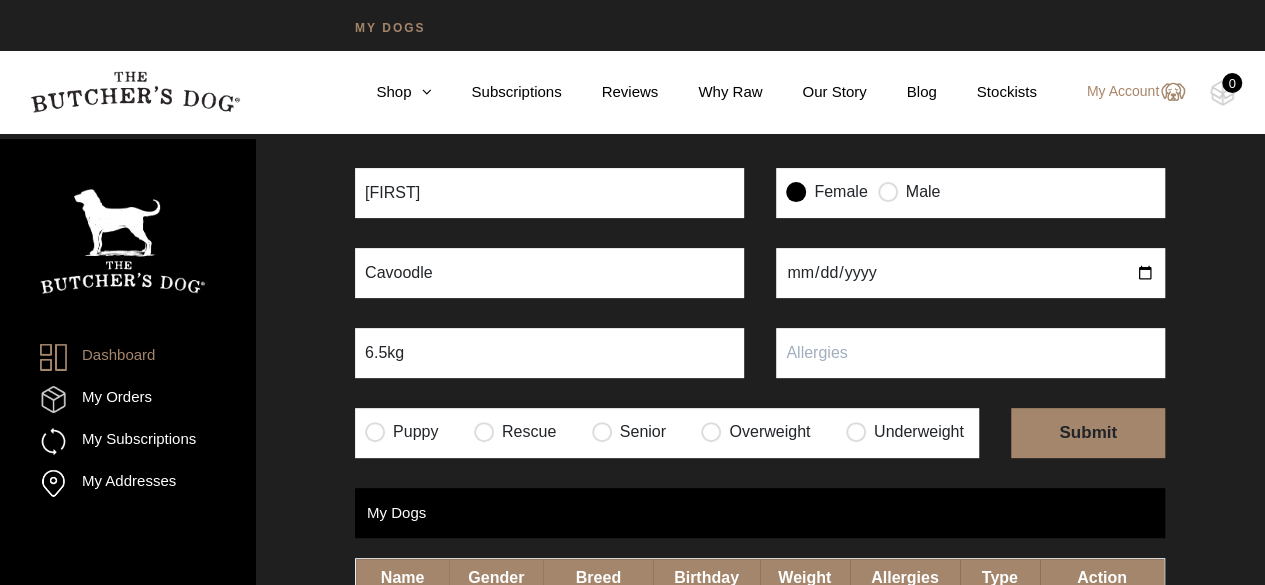 type on "6.5kg" 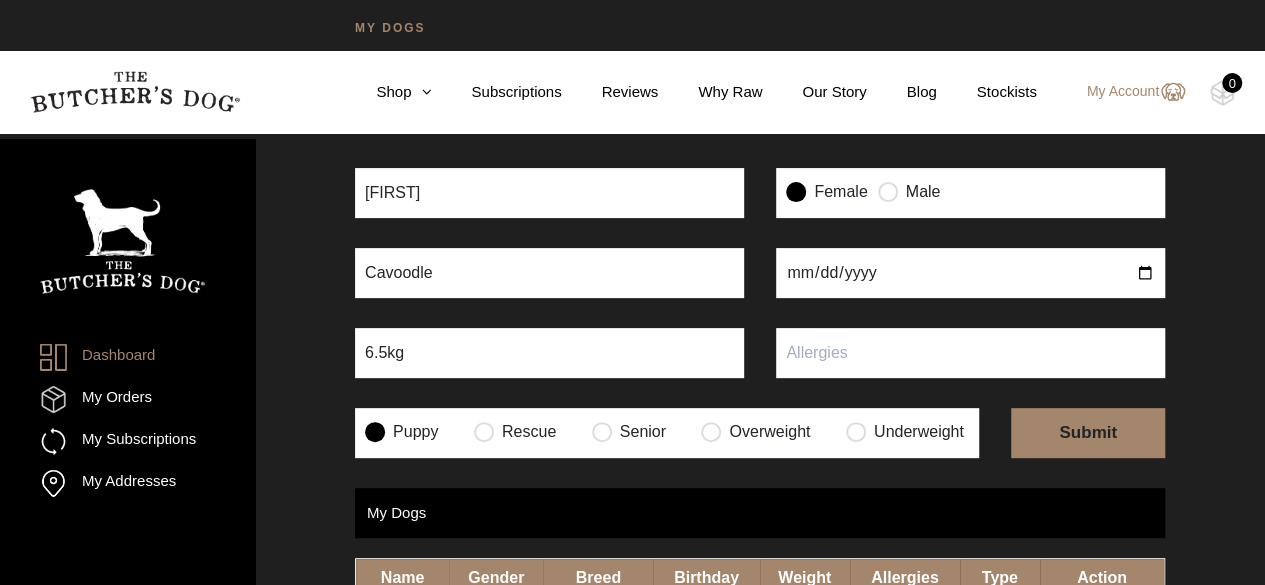 click at bounding box center (1088, 433) 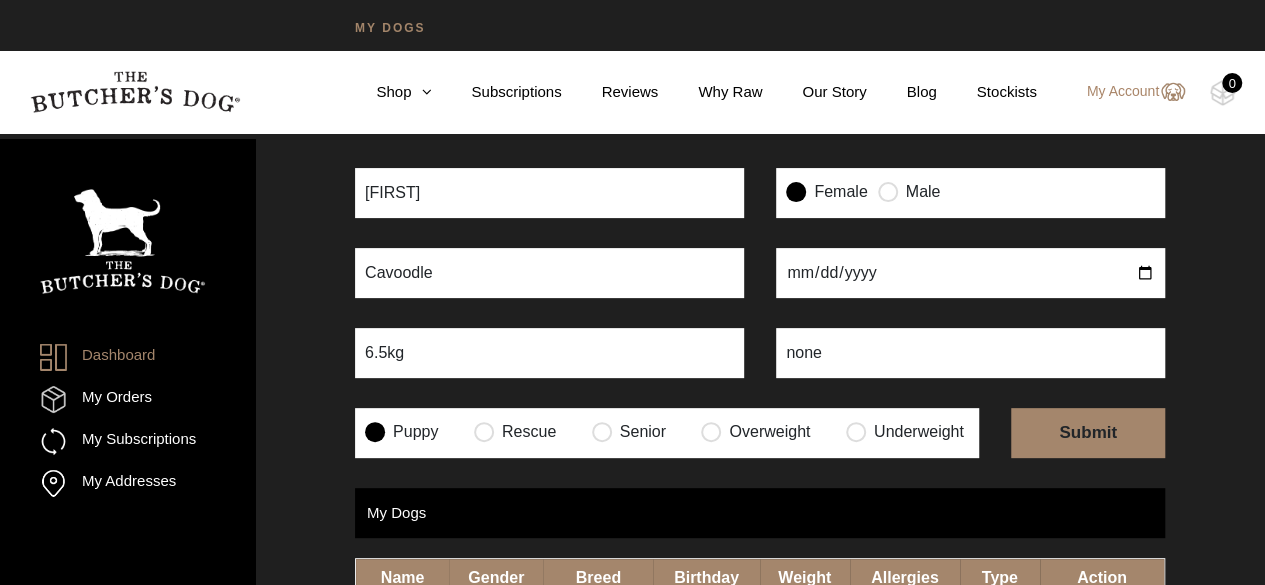 type on "none" 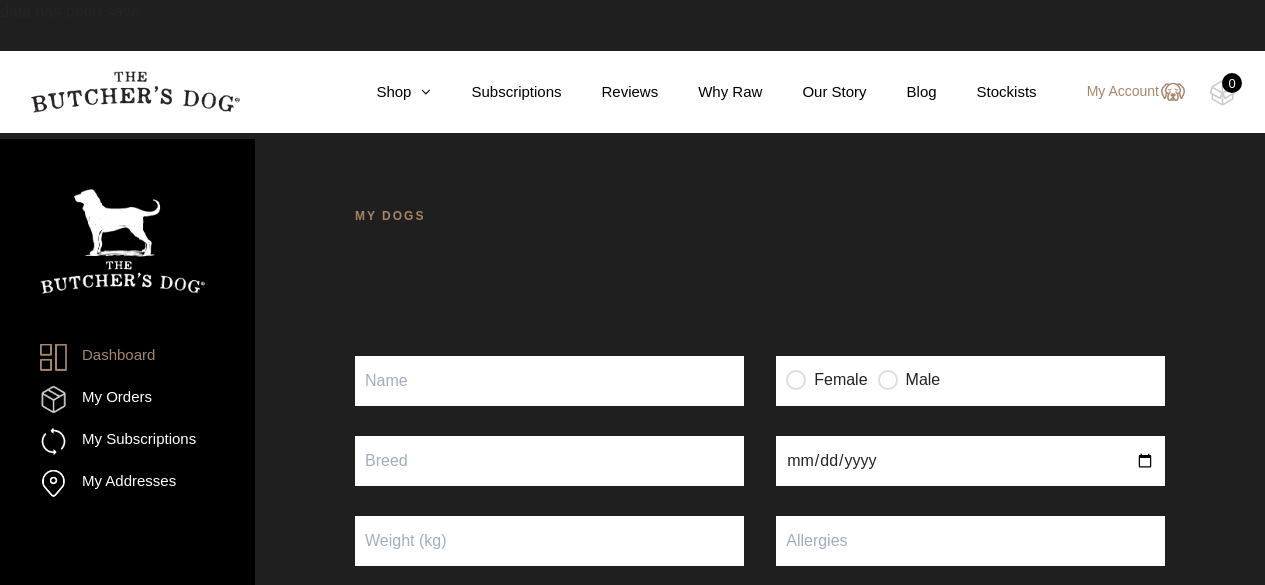 scroll, scrollTop: 0, scrollLeft: 0, axis: both 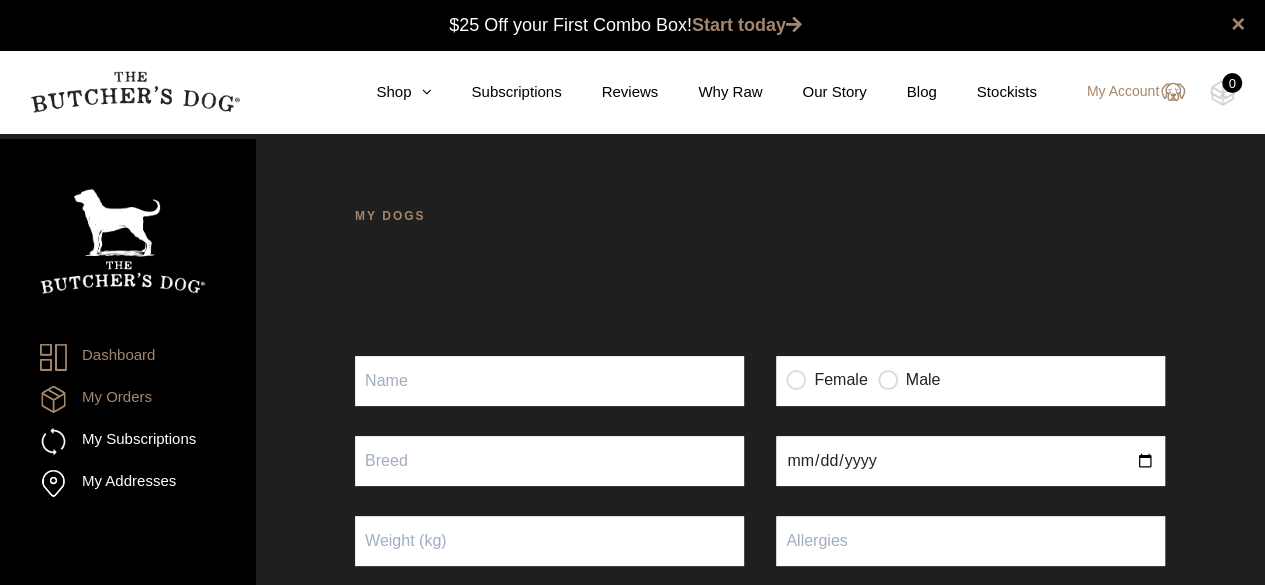 click on "My Orders" at bounding box center (96, 399) 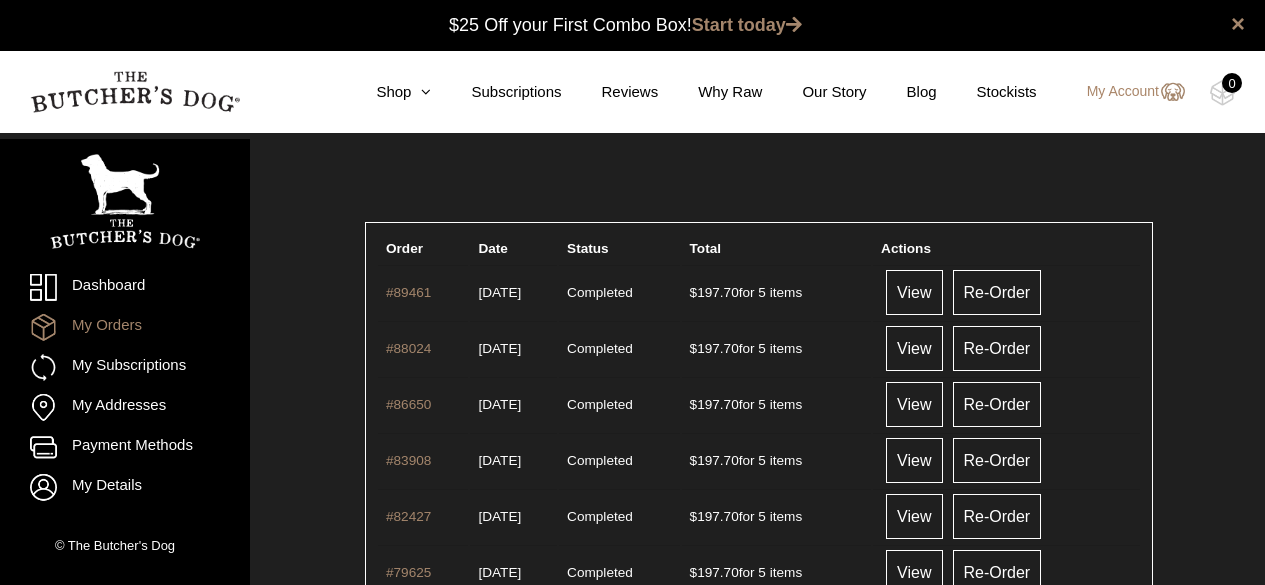 scroll, scrollTop: 0, scrollLeft: 0, axis: both 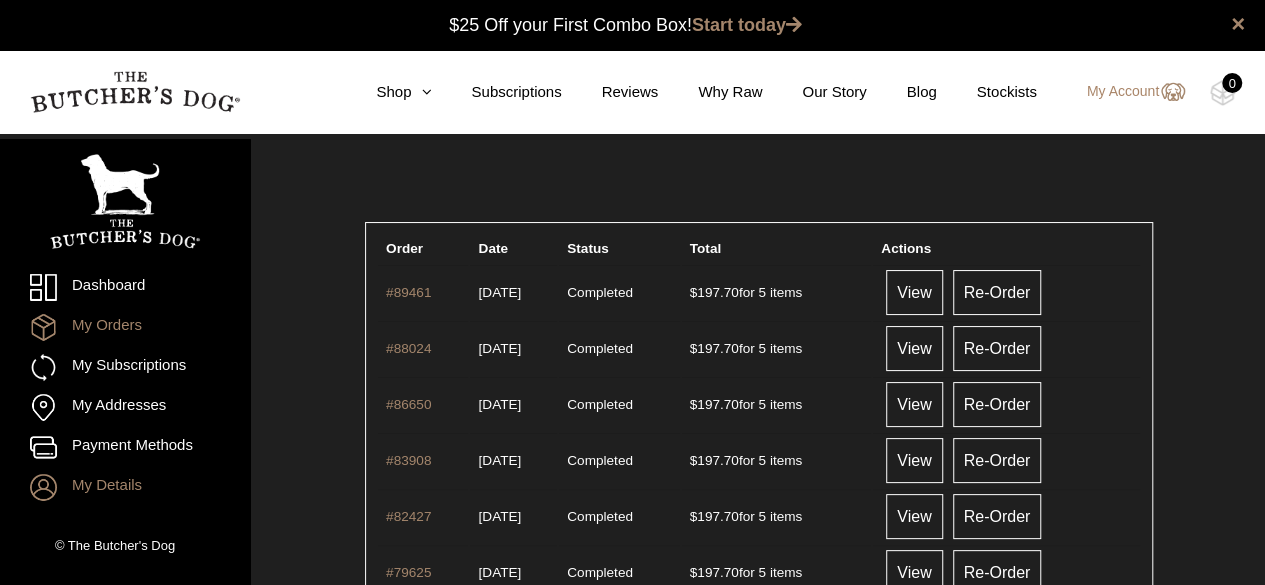 click on "My Details" at bounding box center [125, 487] 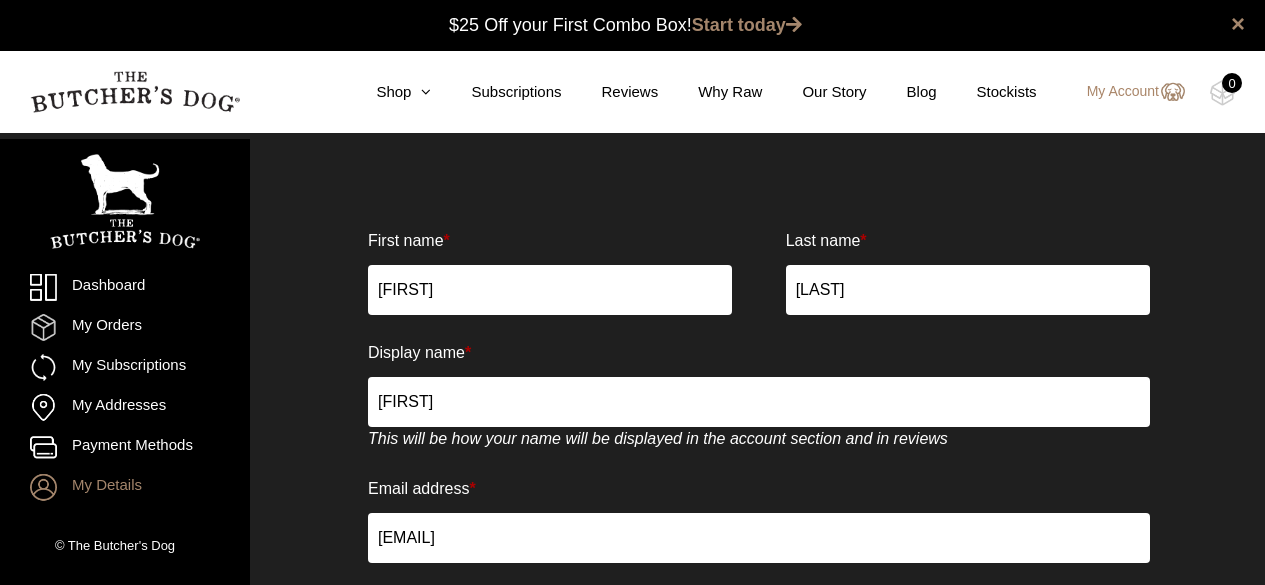 scroll, scrollTop: 0, scrollLeft: 0, axis: both 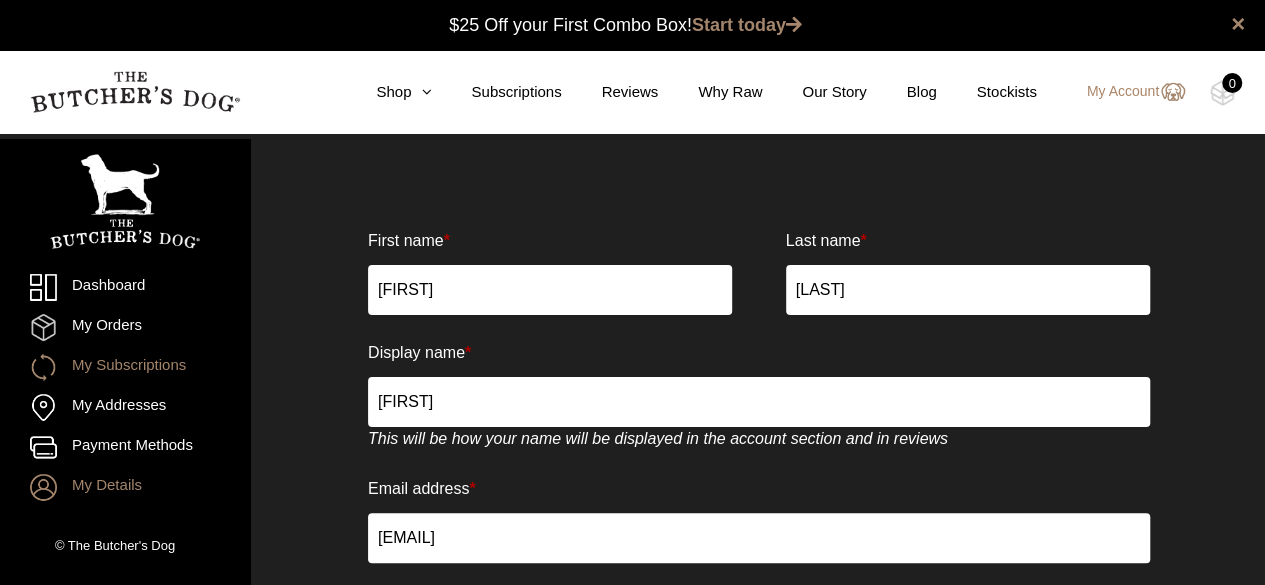 click on "My Subscriptions" at bounding box center (125, 367) 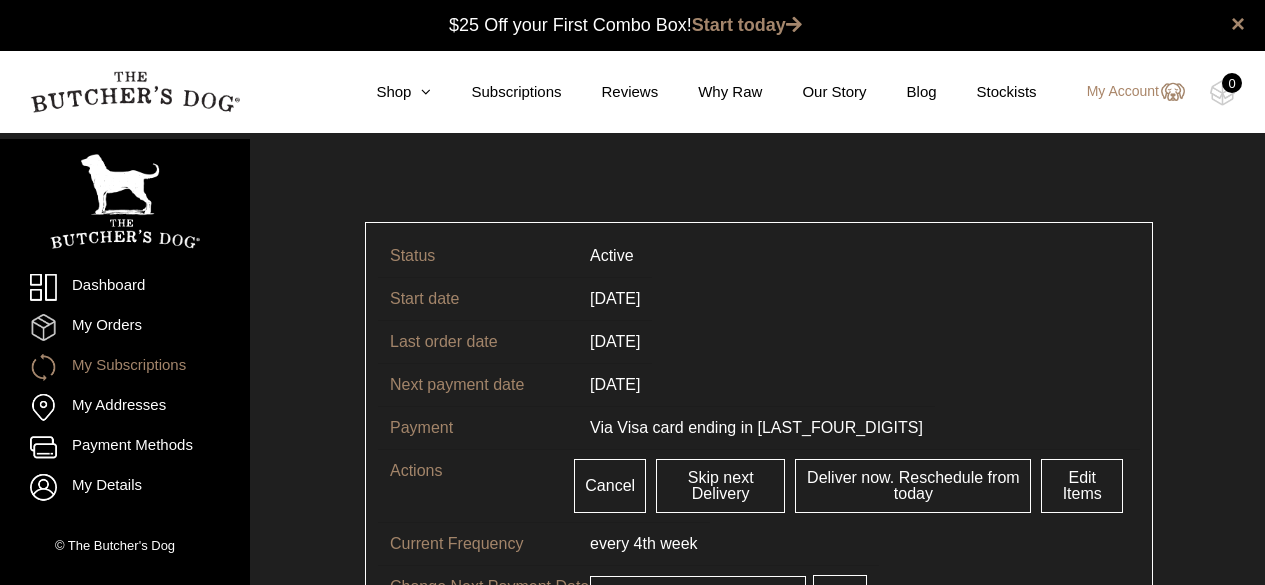 scroll, scrollTop: 0, scrollLeft: 0, axis: both 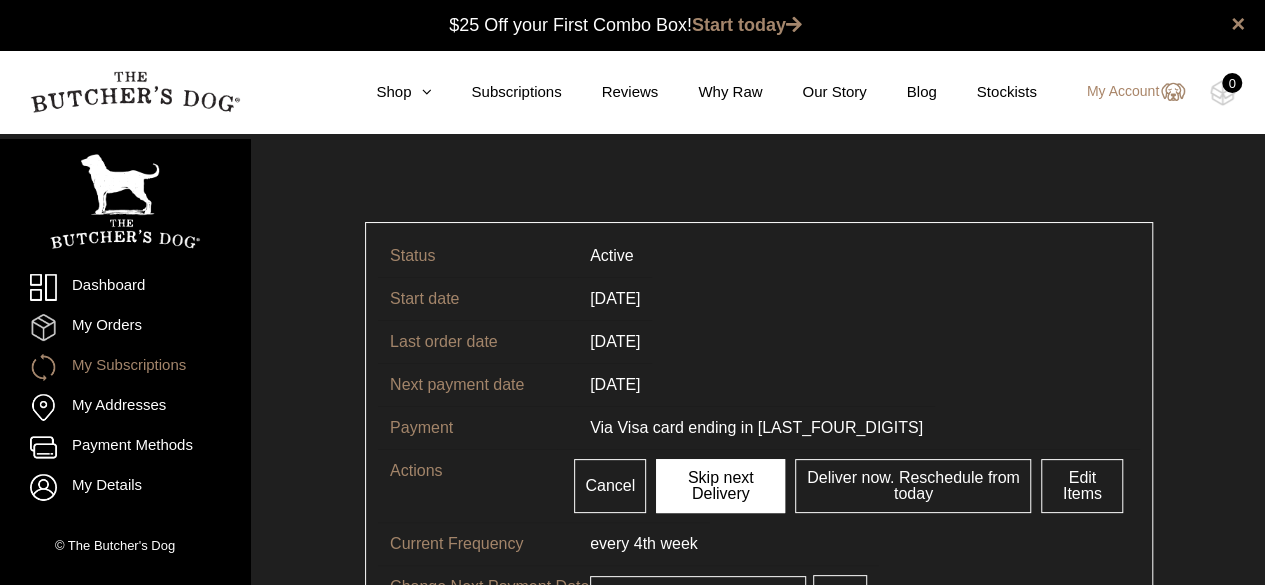 click on "Skip next Delivery" at bounding box center (720, 486) 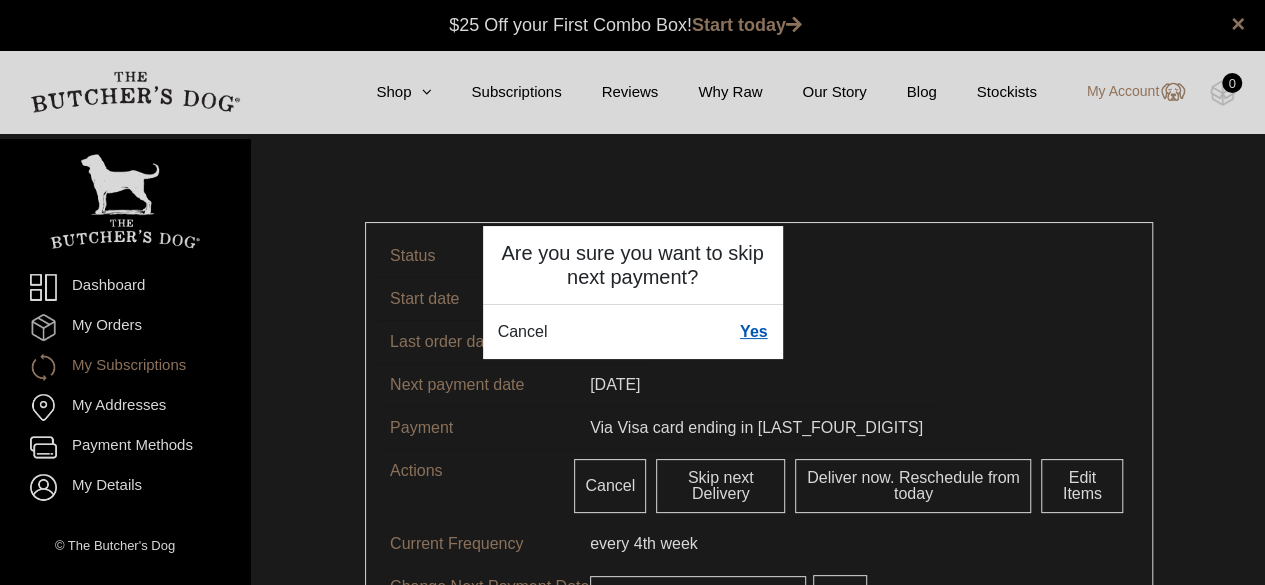 click on "Yes" at bounding box center (754, 332) 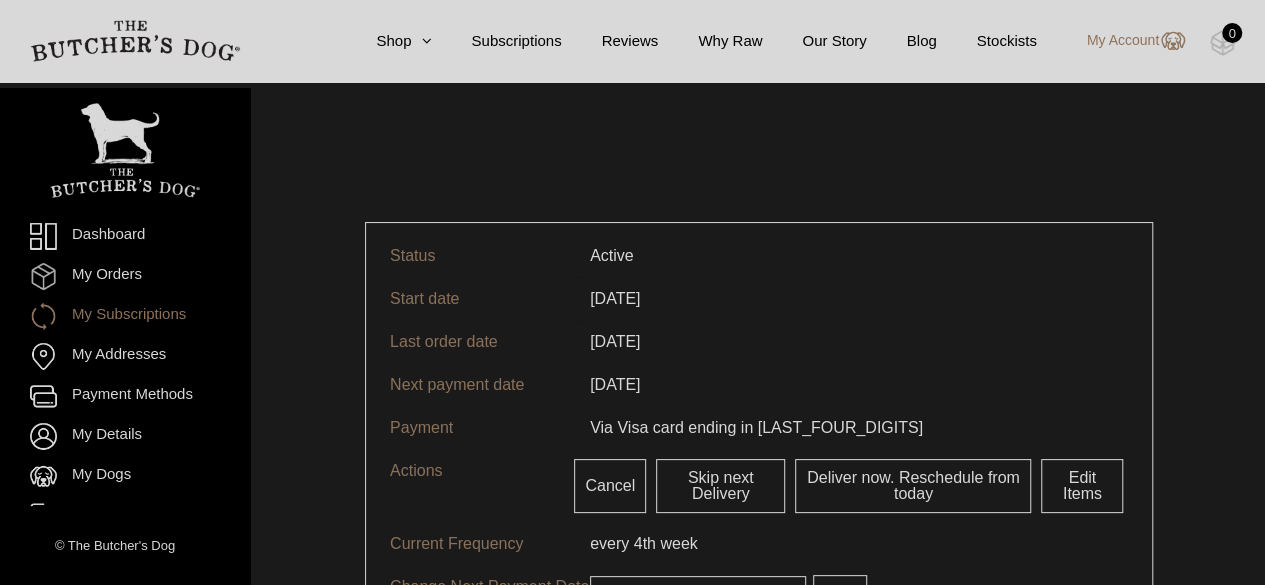 scroll, scrollTop: 58, scrollLeft: 0, axis: vertical 